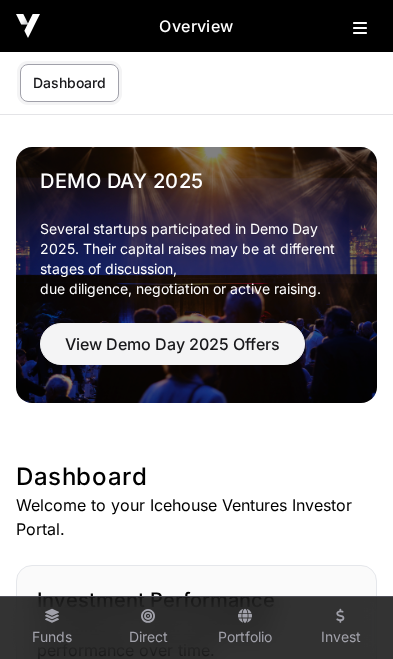 scroll, scrollTop: 0, scrollLeft: 0, axis: both 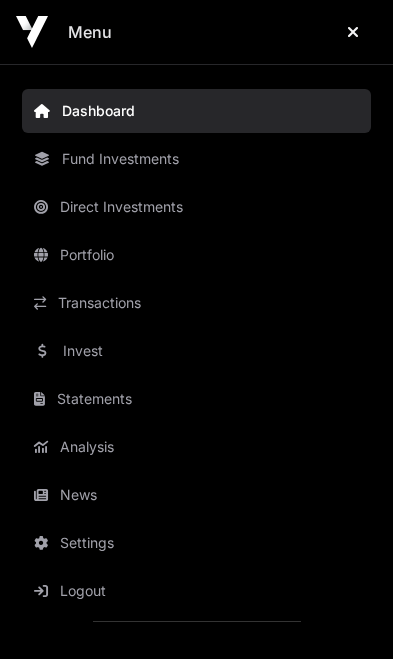 click on "Portfolio" 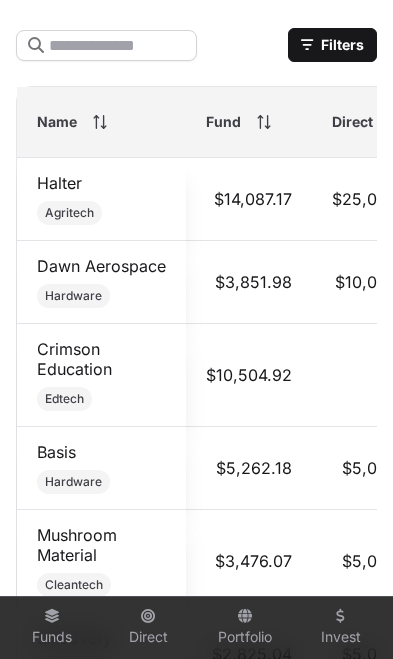 scroll, scrollTop: 1394, scrollLeft: 0, axis: vertical 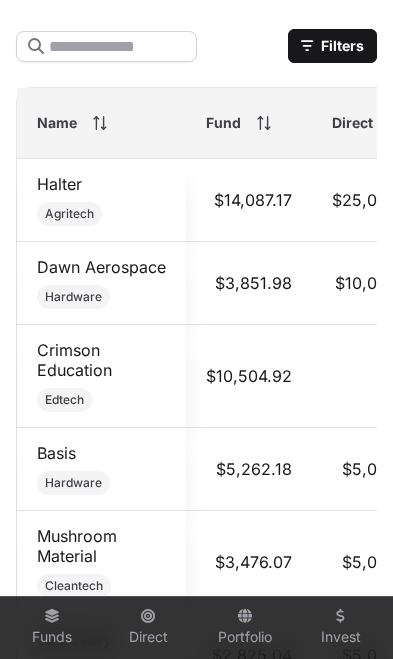 click on "Name" 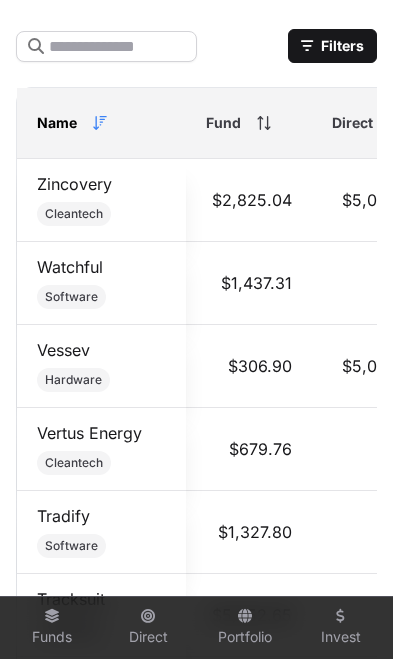 click 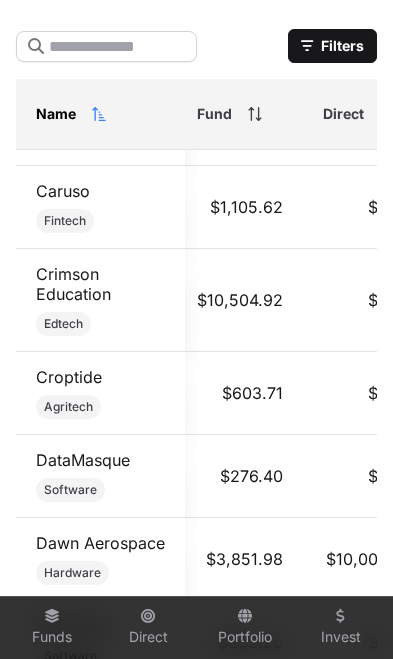scroll, scrollTop: 1113, scrollLeft: 9, axis: both 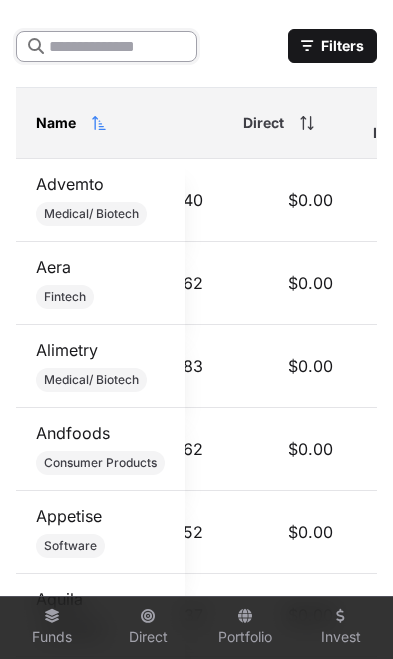 click 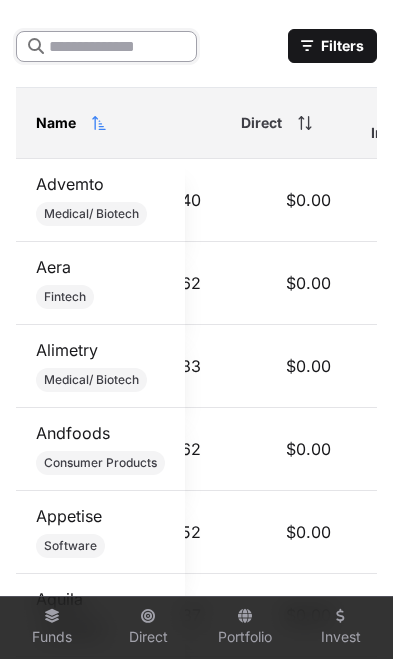 scroll, scrollTop: 1244, scrollLeft: 0, axis: vertical 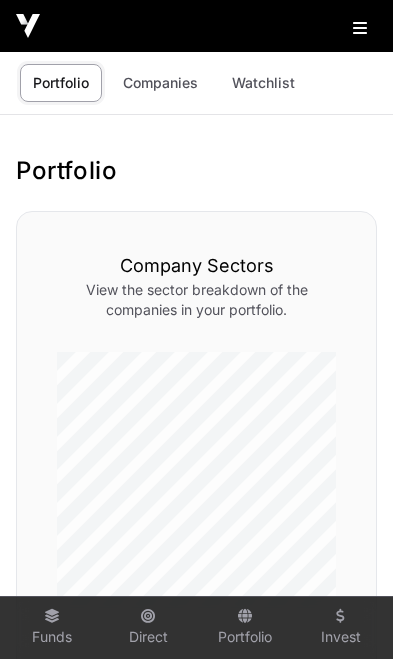 type on "****" 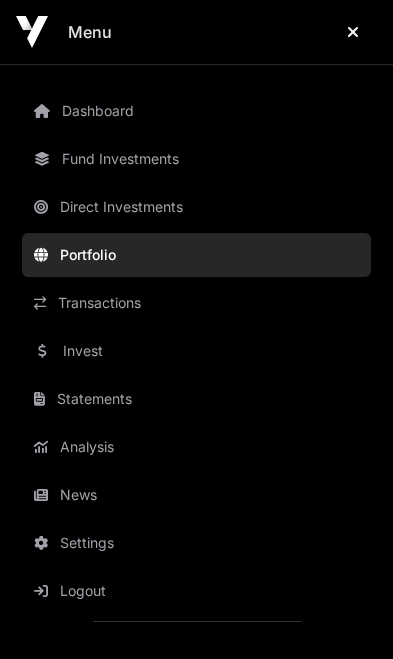 click on "Dashboard" 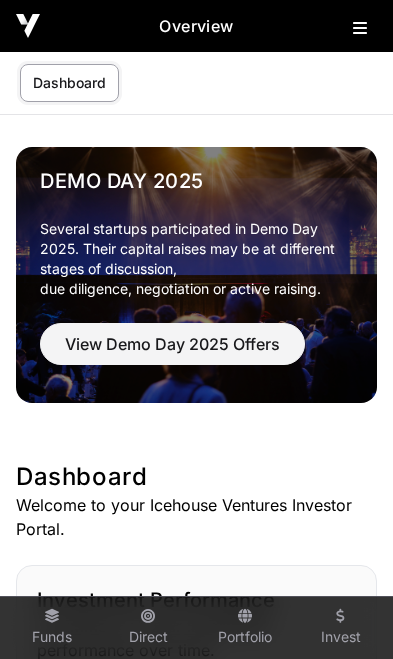 click on "Portfolio" 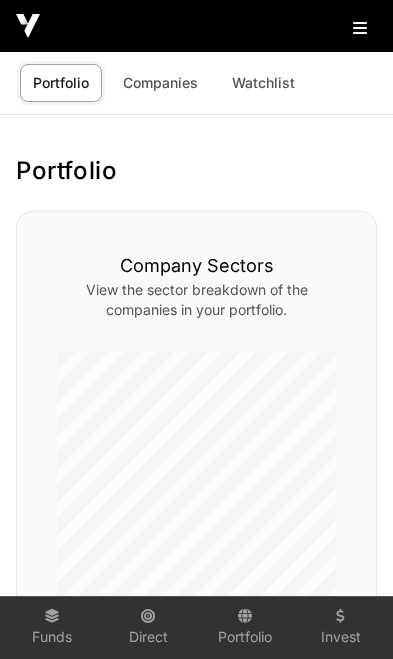 click on "Companies" 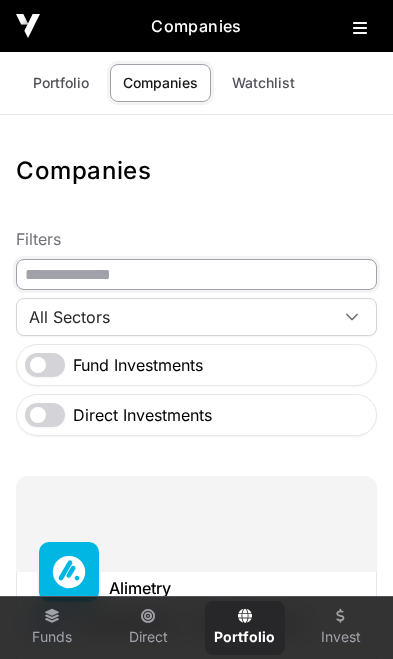 click 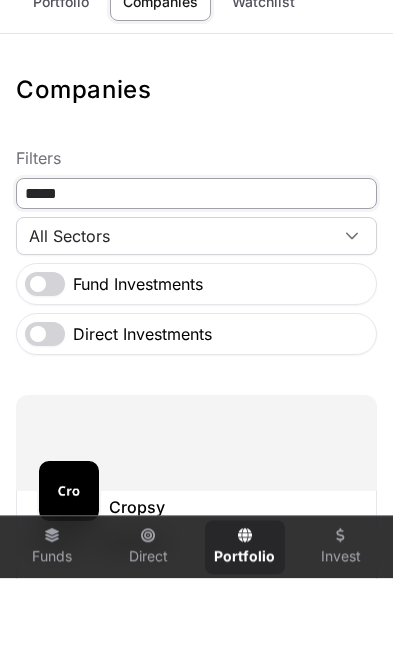 type on "*****" 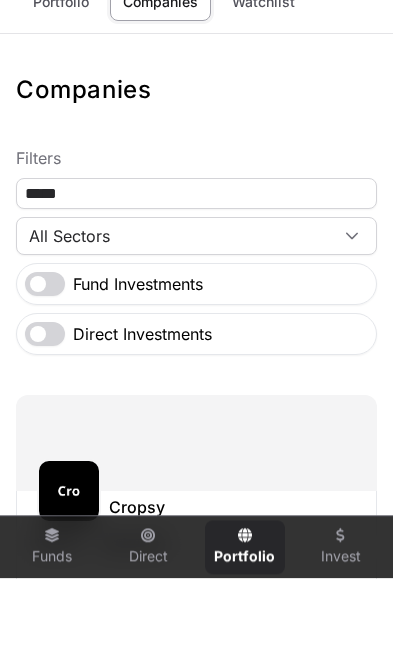 scroll, scrollTop: 81, scrollLeft: 0, axis: vertical 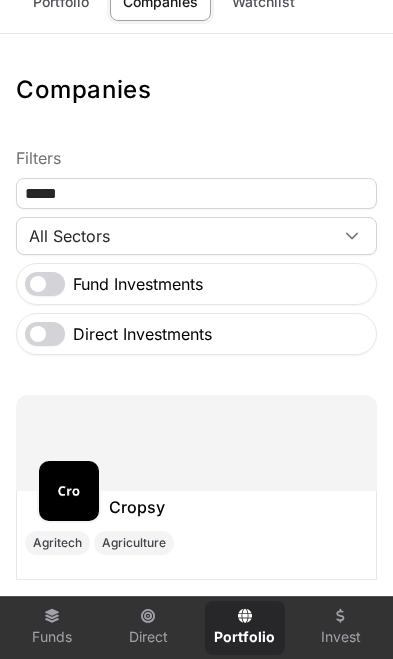 click 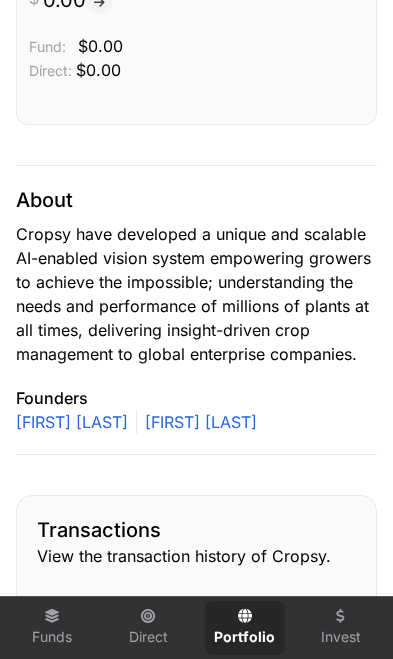 scroll, scrollTop: 1234, scrollLeft: 0, axis: vertical 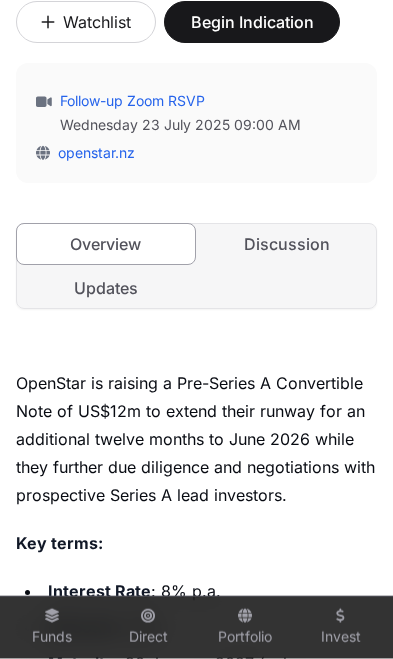 click on "Discussion" 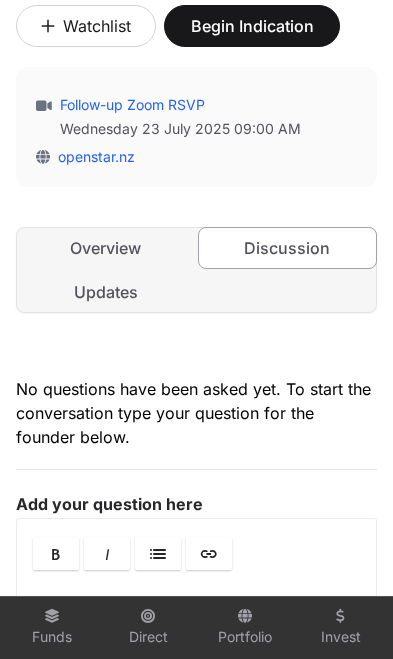scroll, scrollTop: 565, scrollLeft: 0, axis: vertical 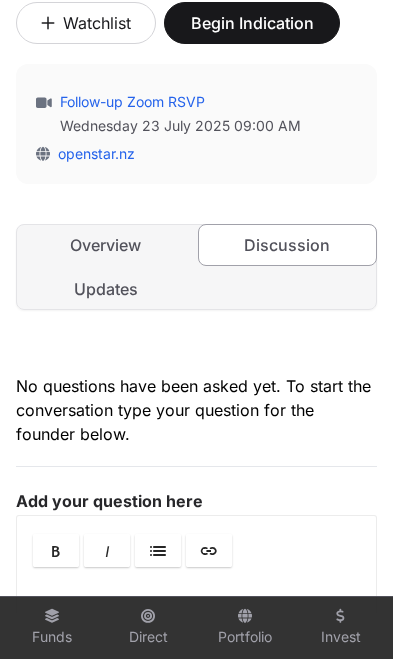 click on "Updates" 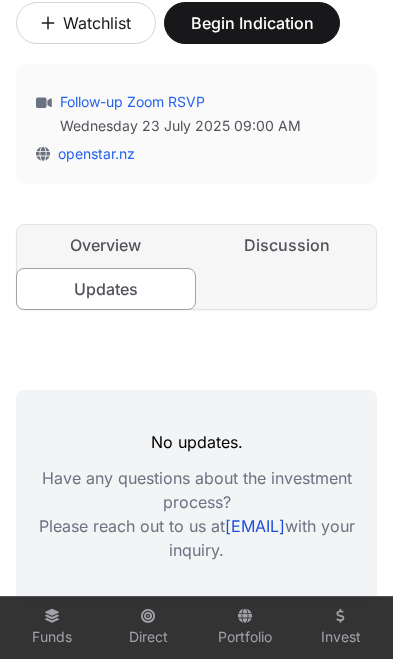 click on "Overview" 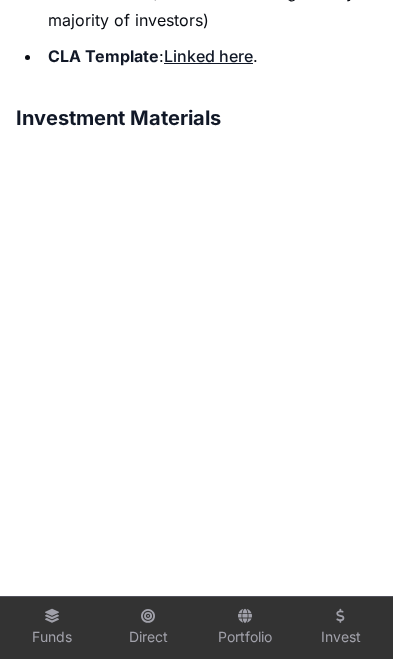 scroll, scrollTop: 1329, scrollLeft: 0, axis: vertical 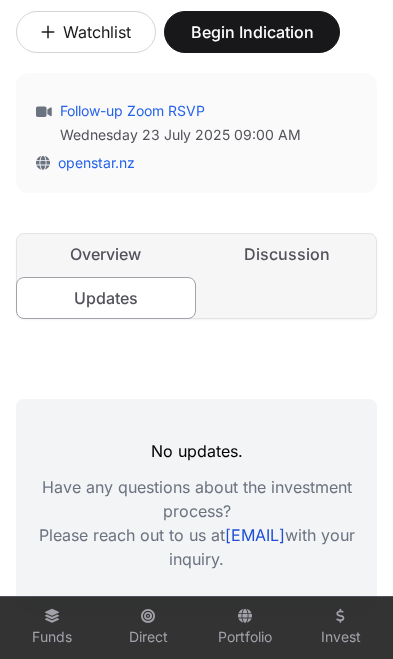 click on "Overview" 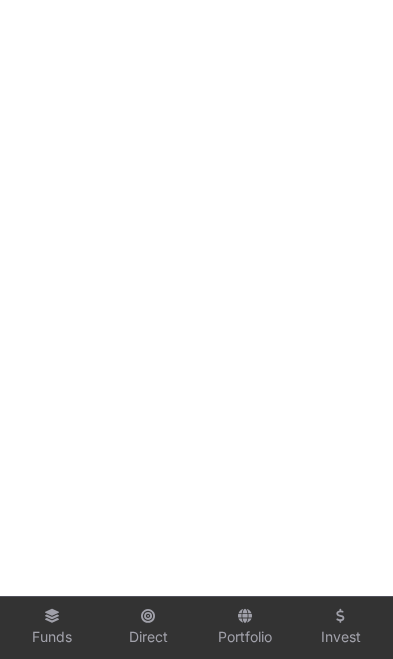 scroll, scrollTop: 2163, scrollLeft: 0, axis: vertical 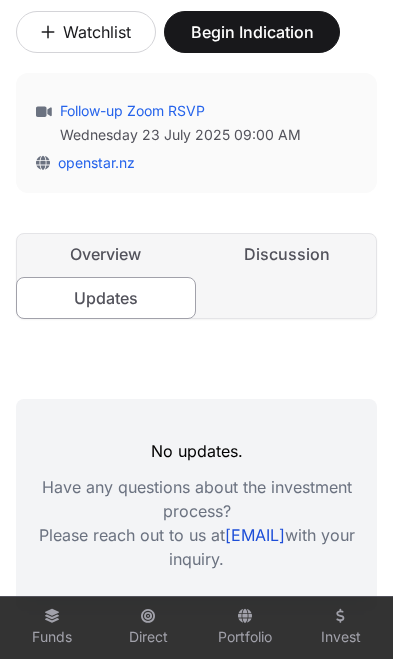 click on "Overview" 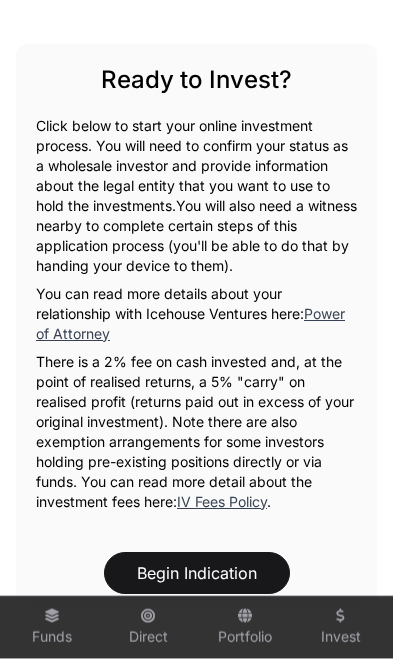 scroll, scrollTop: 3839, scrollLeft: 0, axis: vertical 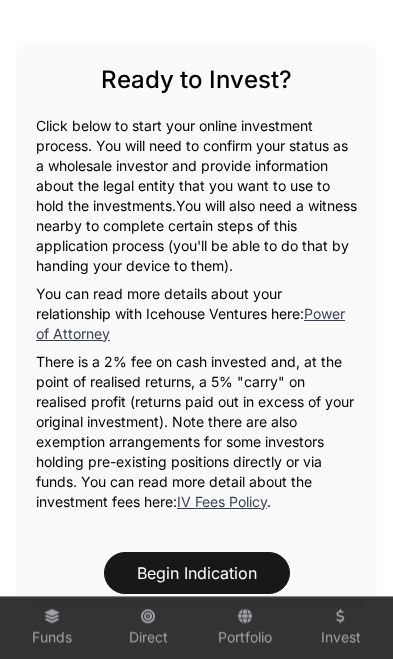 click on "IV Fees Policy" 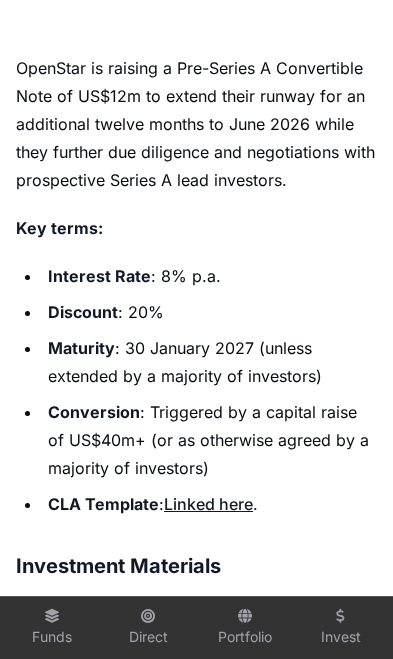 scroll, scrollTop: 881, scrollLeft: 0, axis: vertical 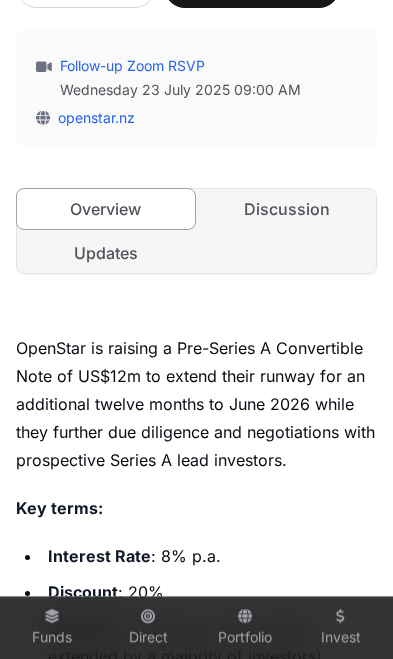 click on "Updates" 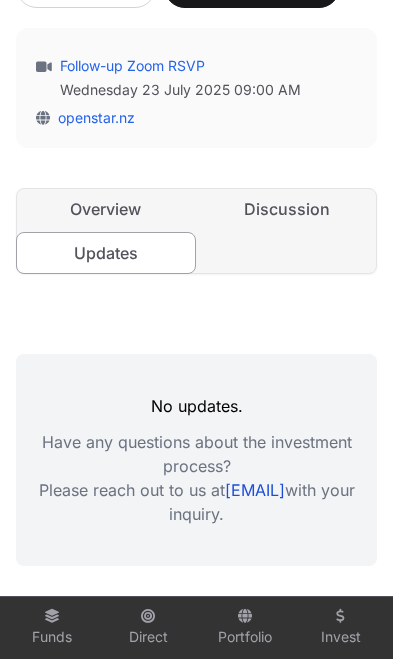click on "Overview" 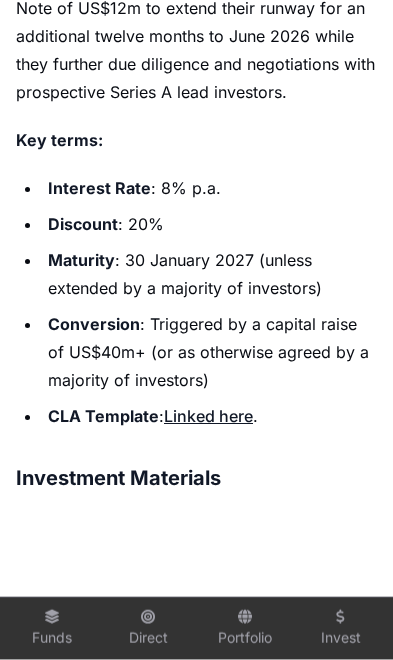 scroll, scrollTop: 971, scrollLeft: 0, axis: vertical 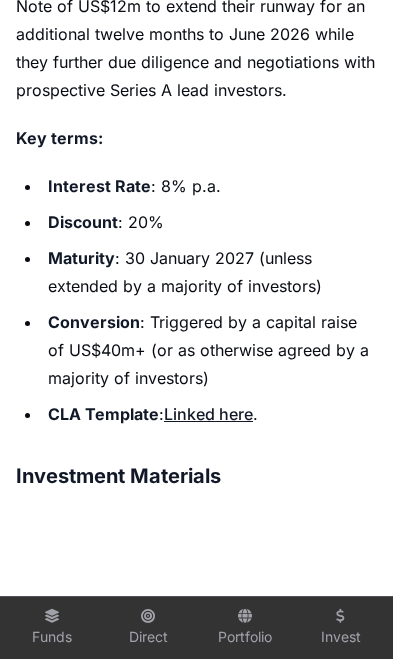 click on "Linked here" 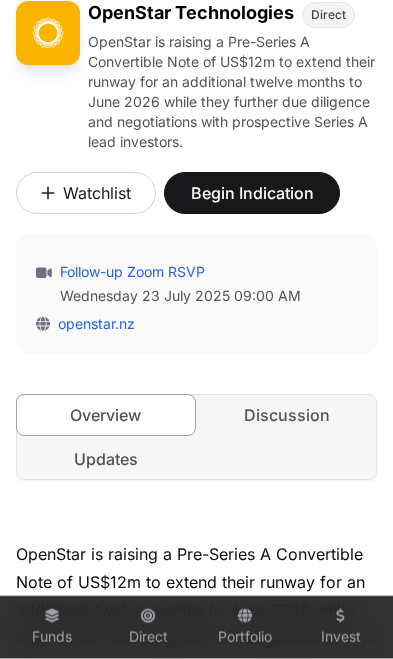 scroll, scrollTop: 396, scrollLeft: 0, axis: vertical 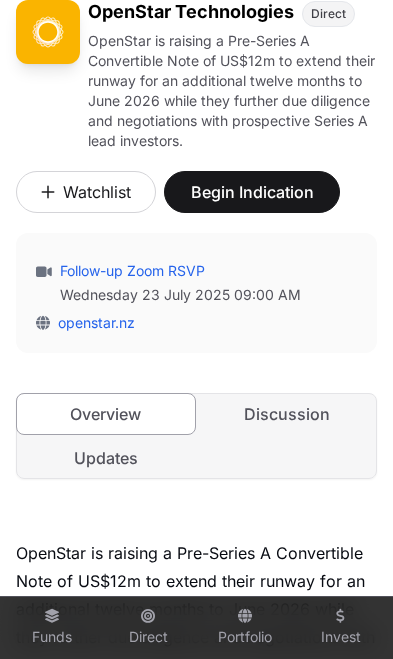 click on "Follow-up Zoom RSVP" 